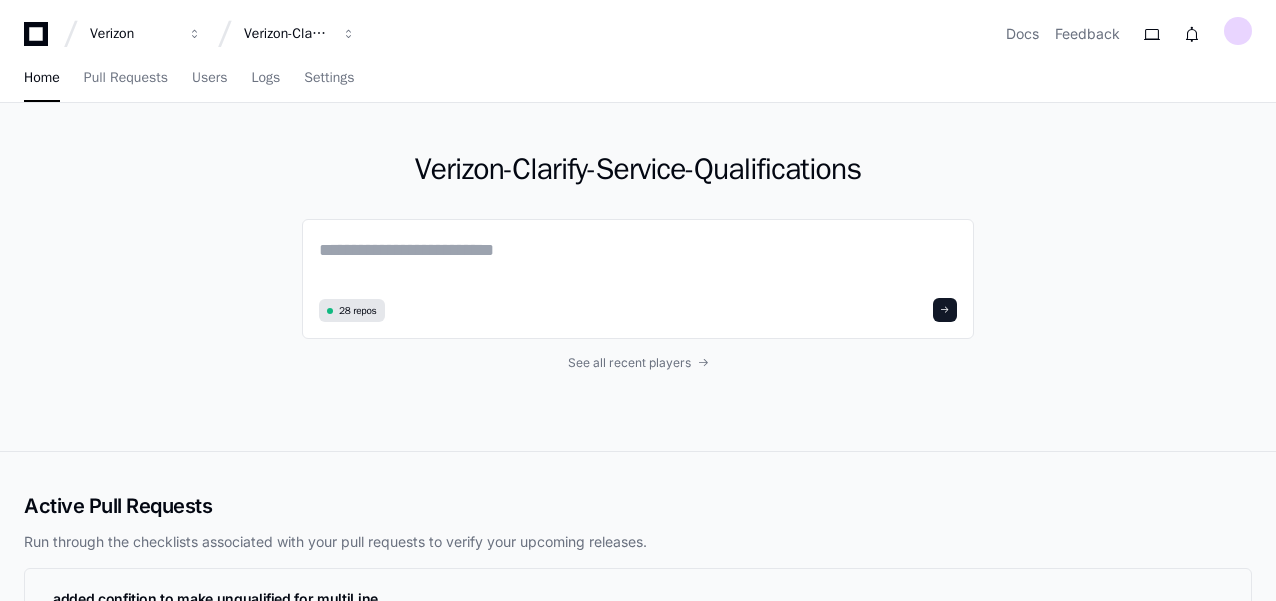 scroll, scrollTop: 0, scrollLeft: 0, axis: both 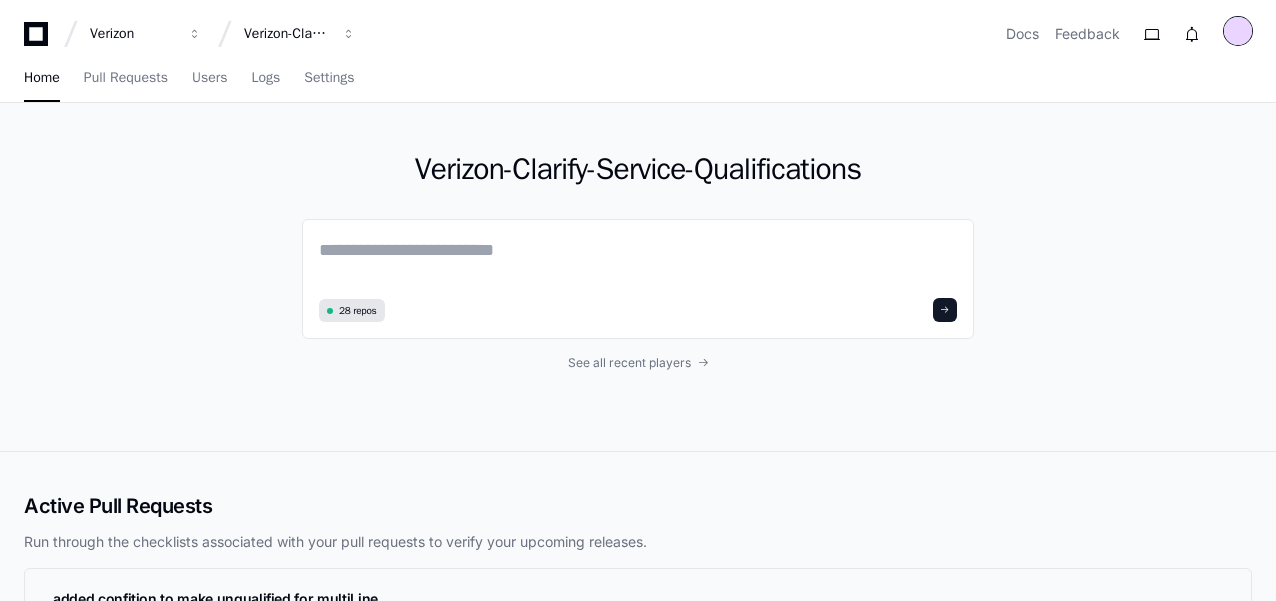 click at bounding box center [1238, 31] 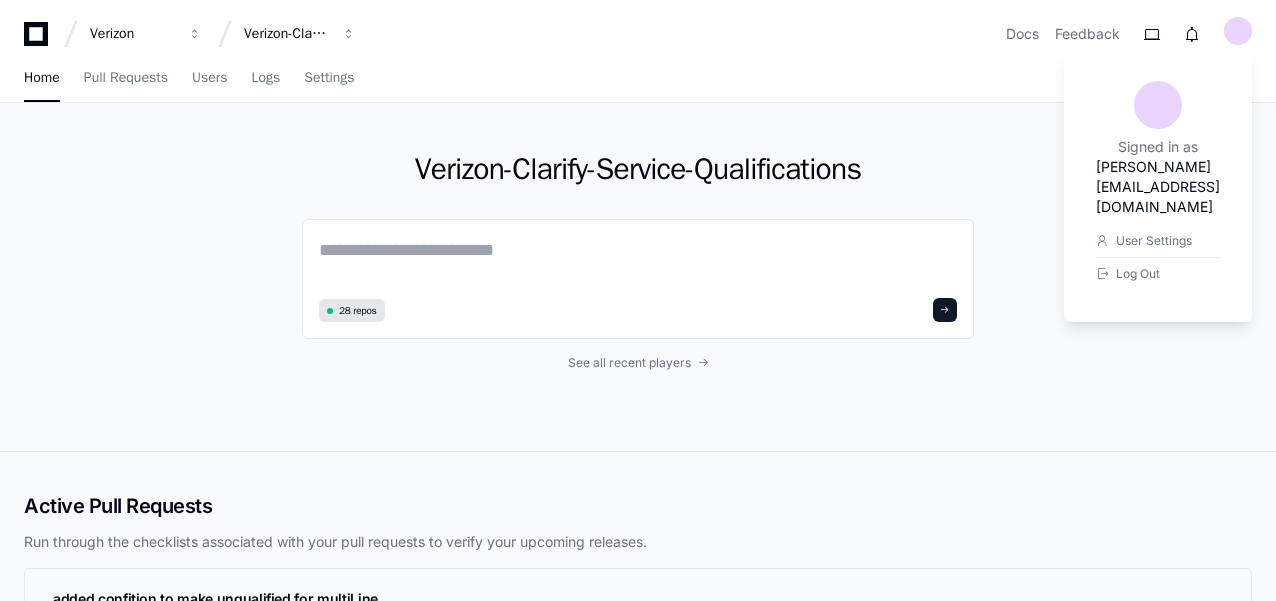 click on "Verizon-Clarify-Service-Qualifications  28 repos See all recent players" 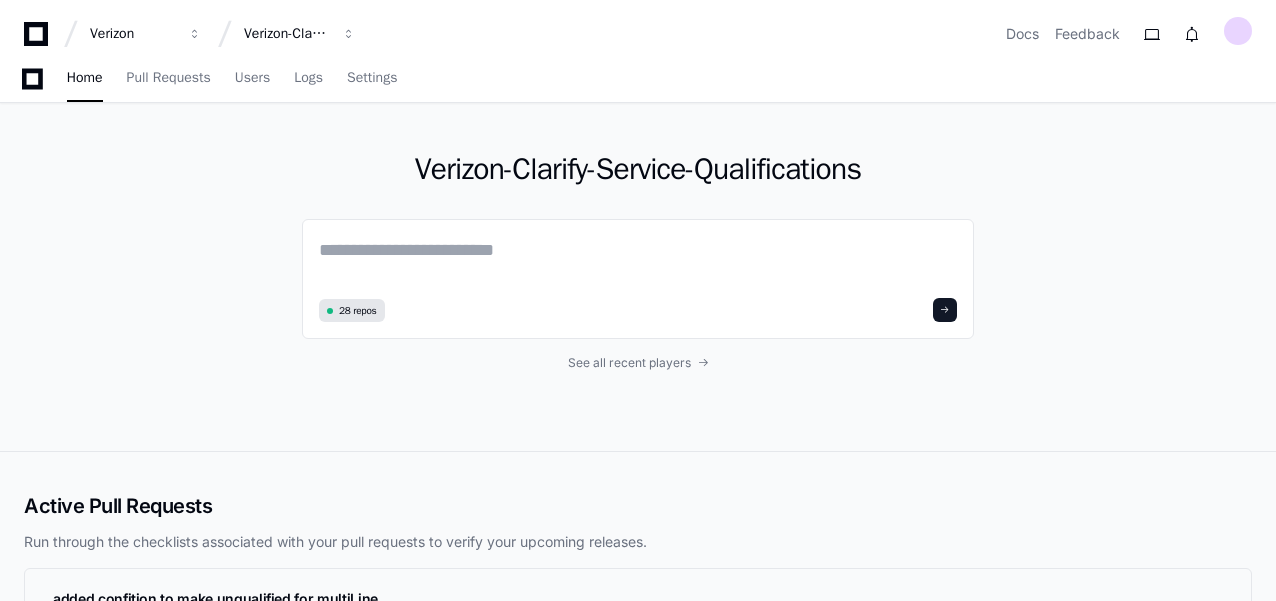 scroll, scrollTop: 486, scrollLeft: 0, axis: vertical 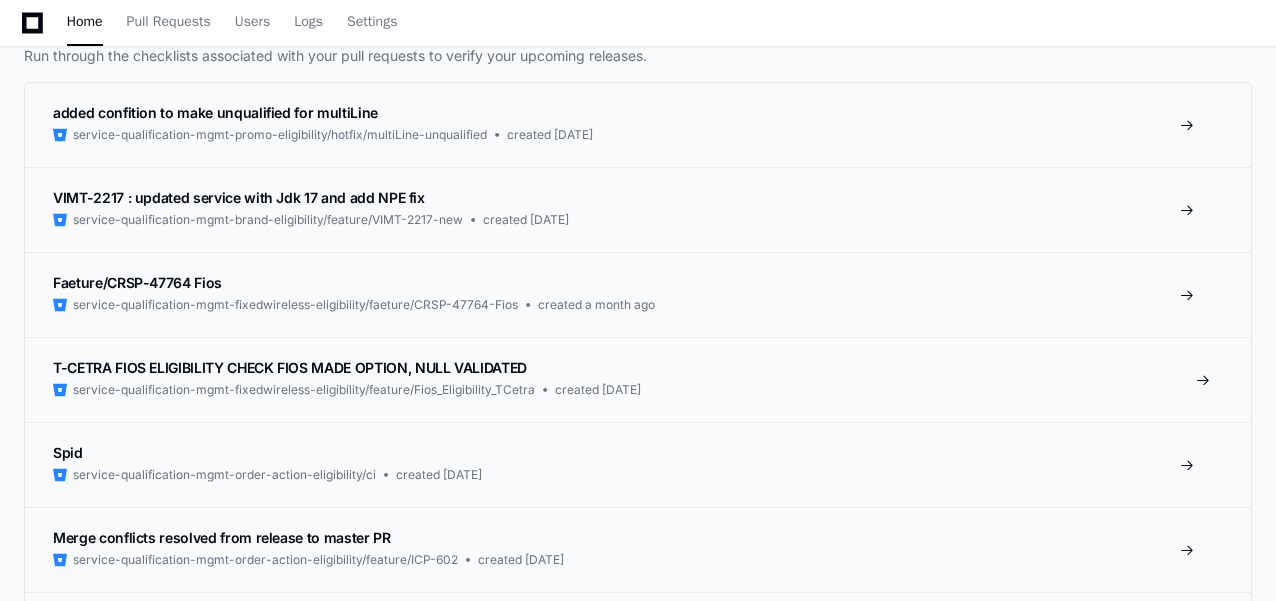 click on "T-CETRA FIOS ELIGIBILITY CHECK FIOS MADE OPTION, NULL VALIDATED  service-qualification-mgmt-fixedwireless-eligibility/feature/Fios_Eligibility_TCetra  created 2 months ago" 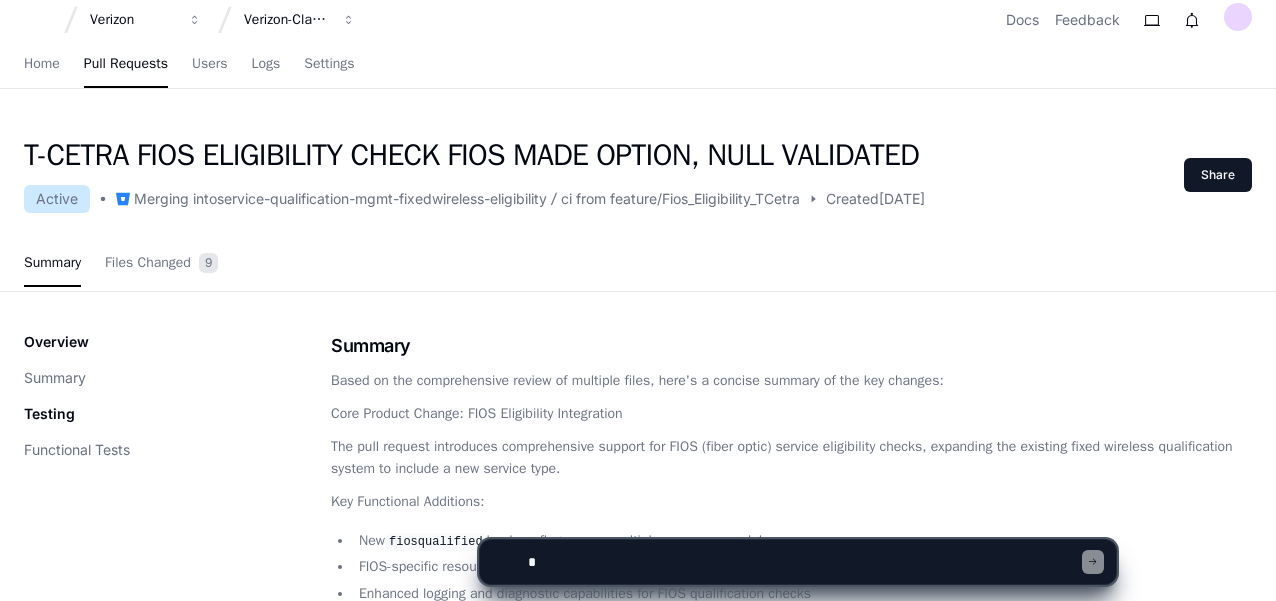 scroll, scrollTop: 0, scrollLeft: 0, axis: both 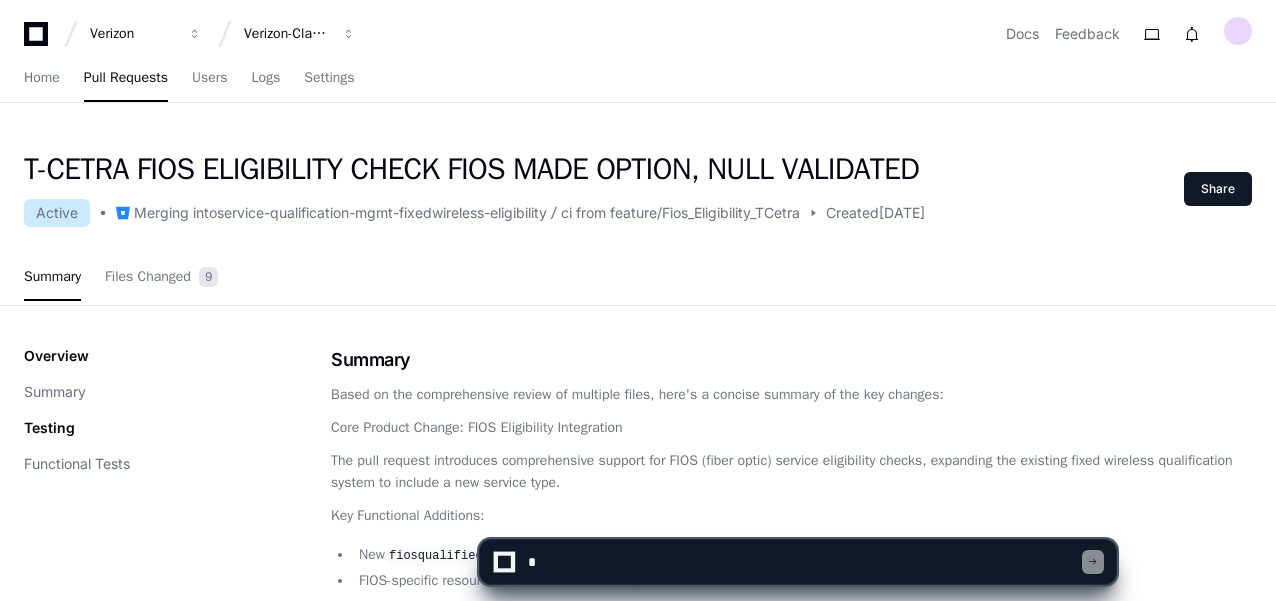 click on "Overview   Summary   Testing   Functional Tests   Summary  Based on the comprehensive review of multiple files, here's a concise summary of the key changes:
Core Product Change: FIOS Eligibility Integration
The pull request introduces comprehensive support for FIOS (fiber optic) service eligibility checks, expanding the existing fixed wireless qualification system to include a new service type.
Key Functional Additions:
New  fiosqualified  boolean flag across multiple response models
FIOS-specific resource and service type categorization
Enhanced logging and diagnostic capabilities for FIOS qualification checks
Expanded eligibility determination logic to include FIOS availability
Technical Implementation Highlights:
Follows existing patterns for service qualification
Maintains backward compatibility with C-band and LTE checks
Improves system observability through detailed JSON logging
Enables more robust object serialization with Jackson
User Experience Impact:" 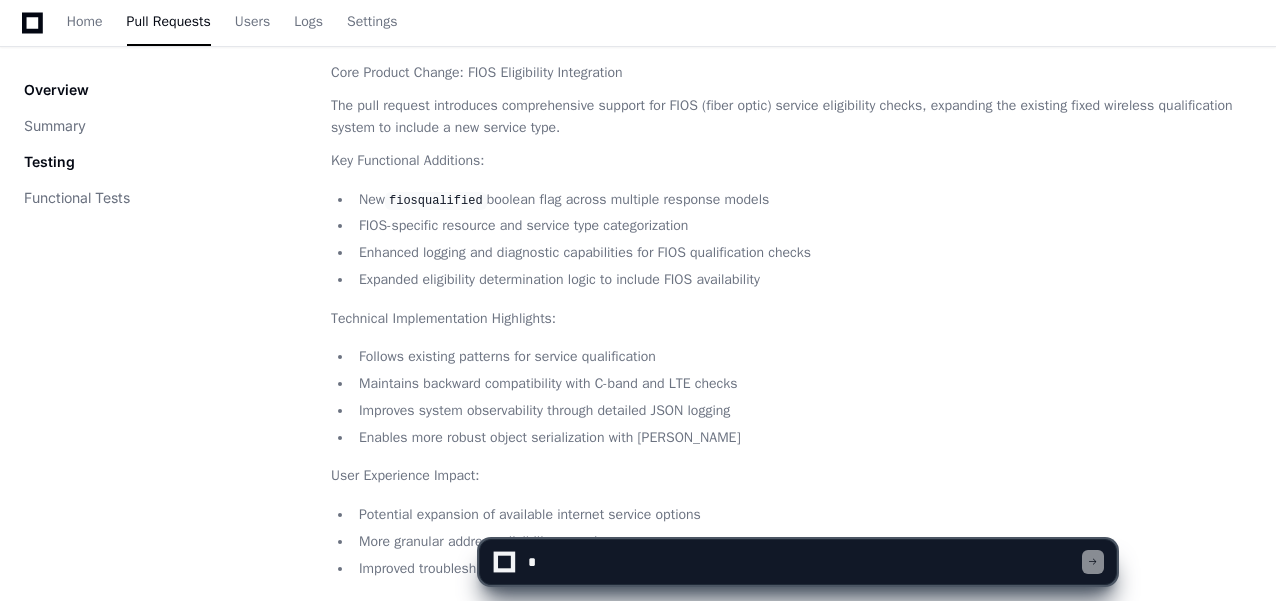 scroll, scrollTop: 0, scrollLeft: 0, axis: both 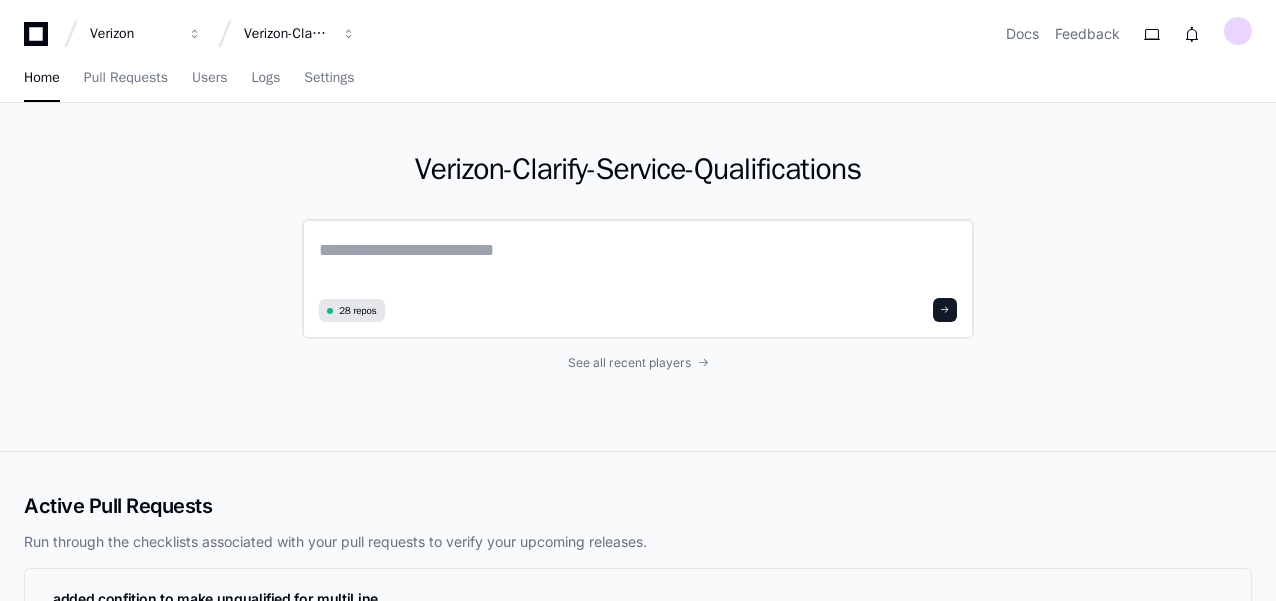 click on "28 repos" 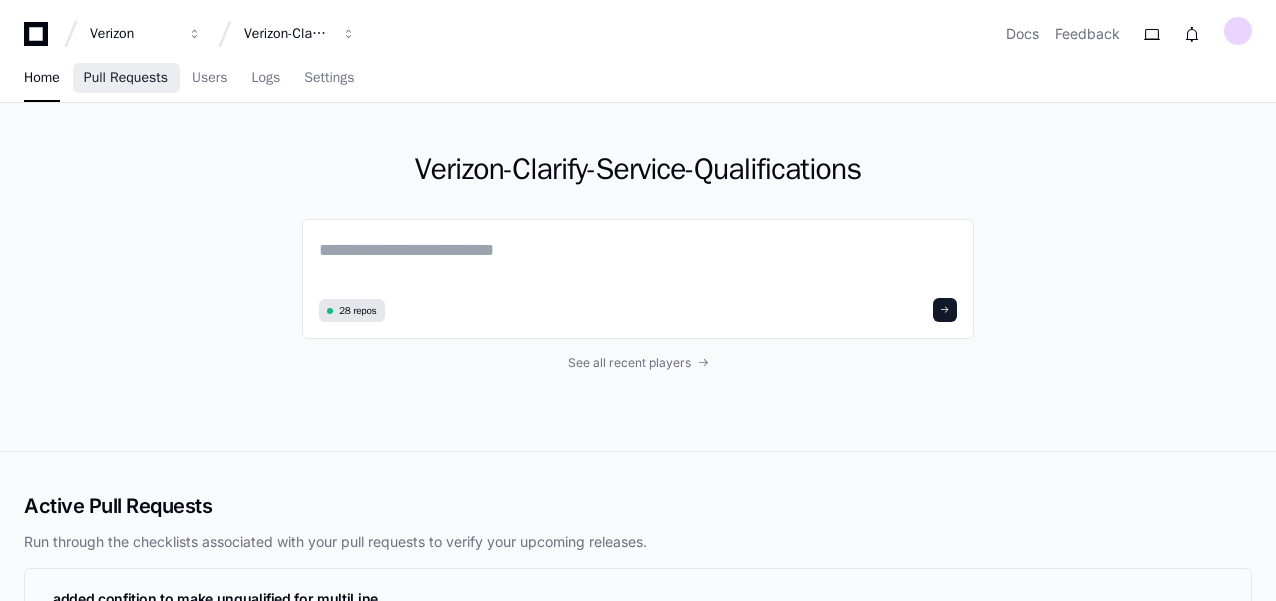 click on "Pull Requests" at bounding box center [126, 78] 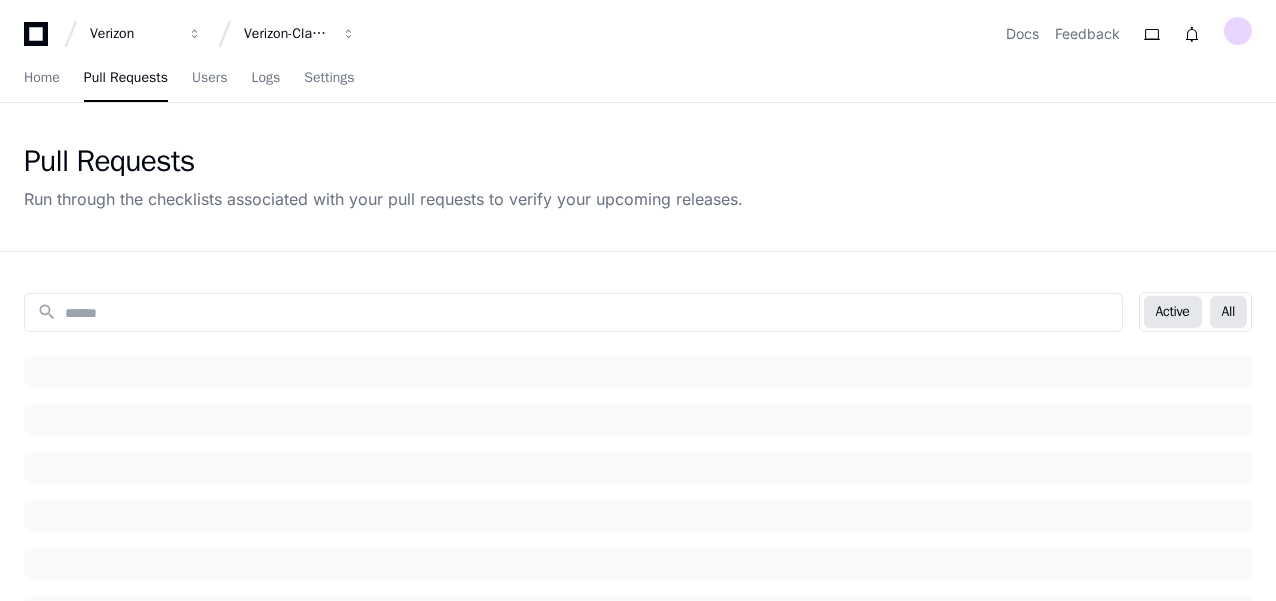 click on "All" 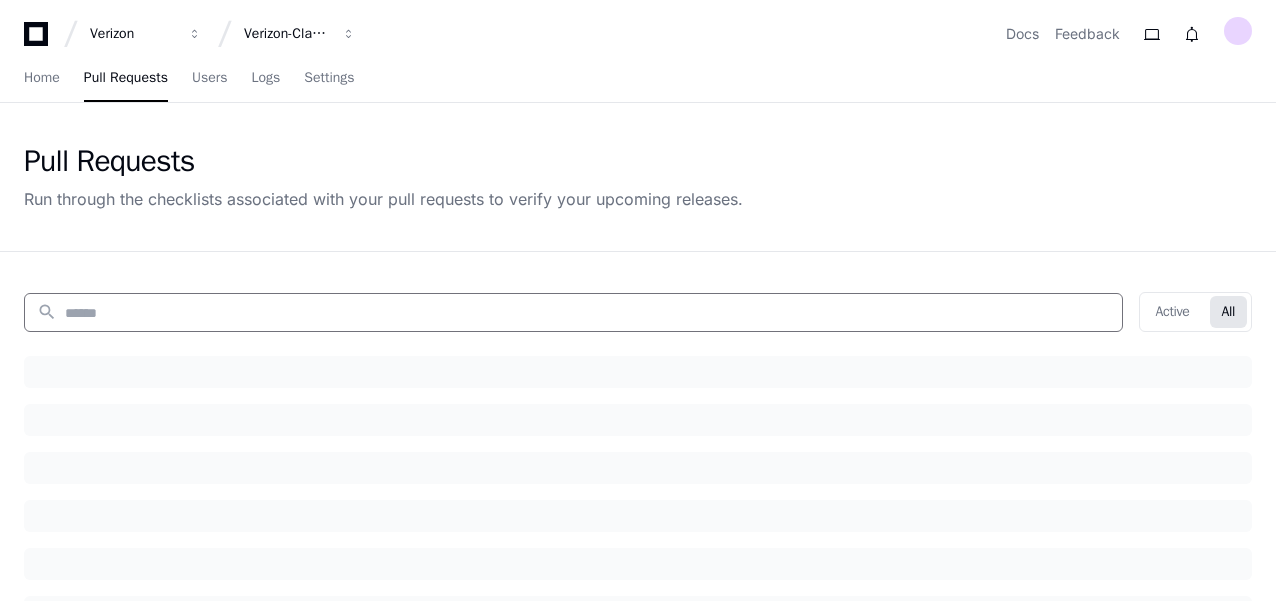 click at bounding box center [587, 313] 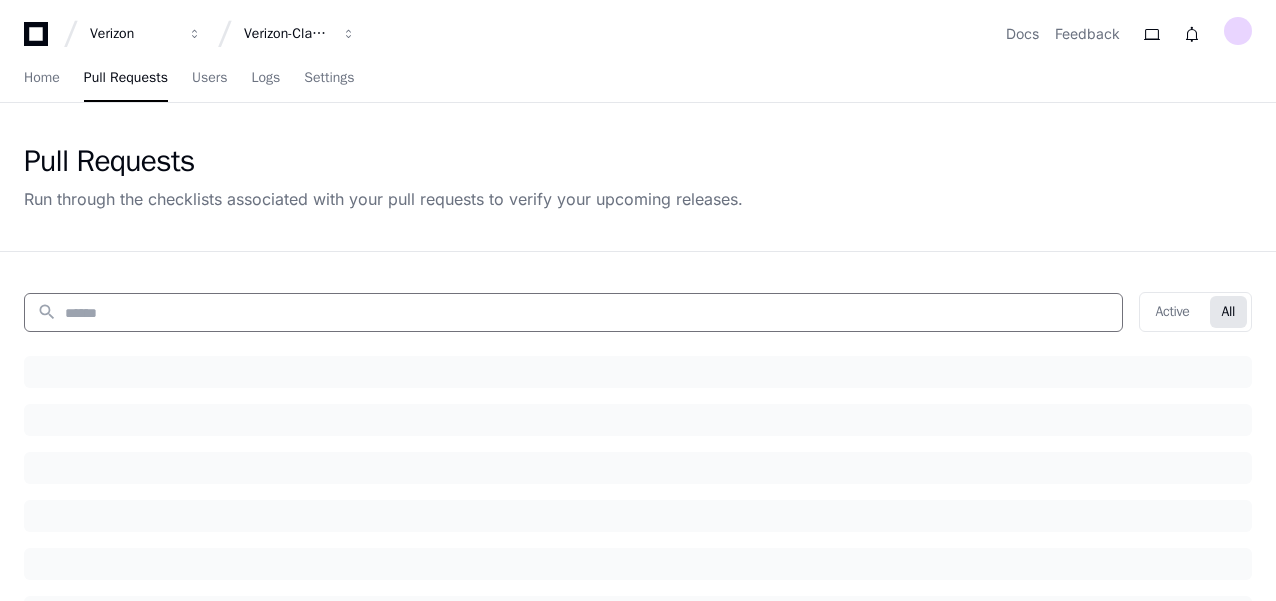 click at bounding box center [587, 313] 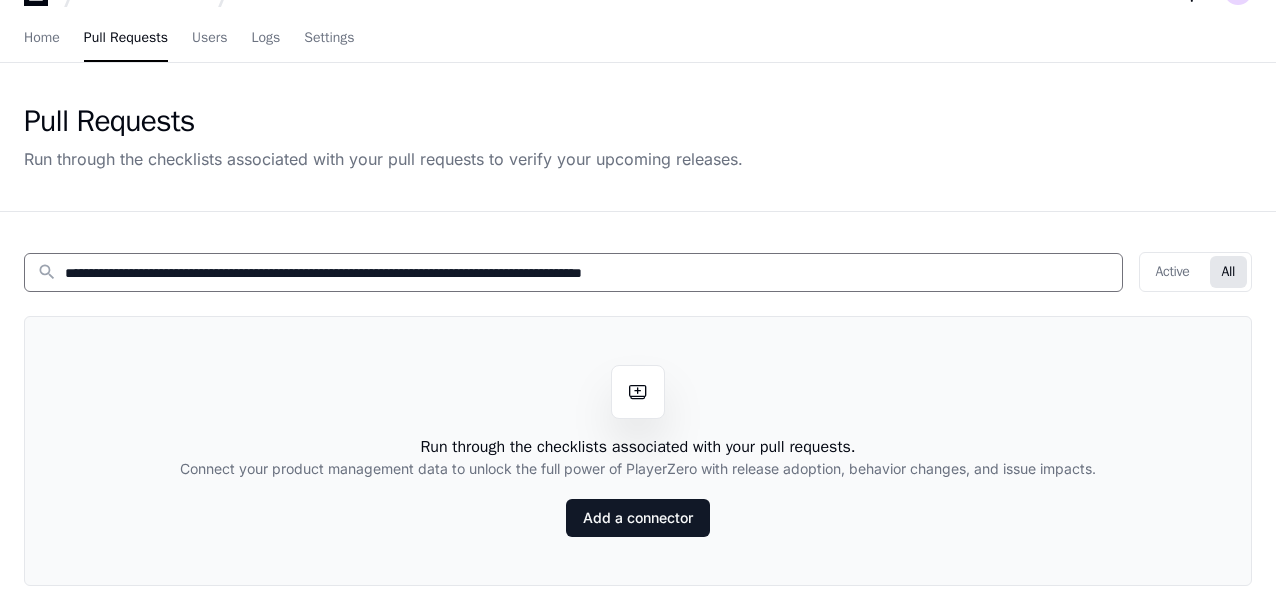 scroll, scrollTop: 0, scrollLeft: 0, axis: both 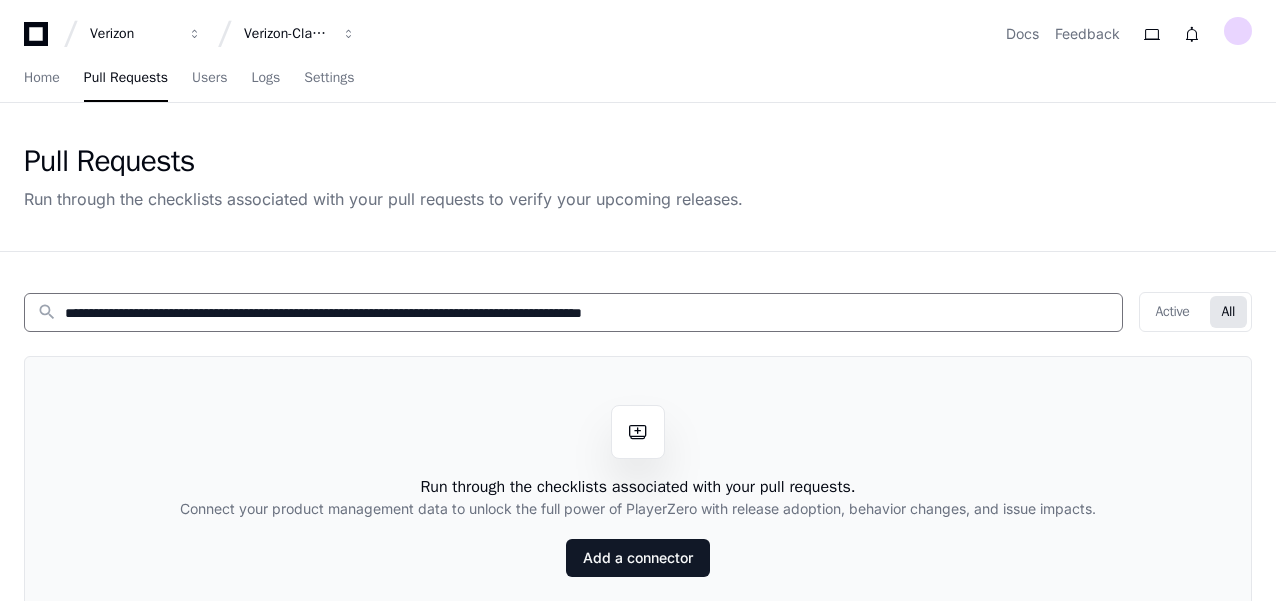 click on "**********" at bounding box center (587, 313) 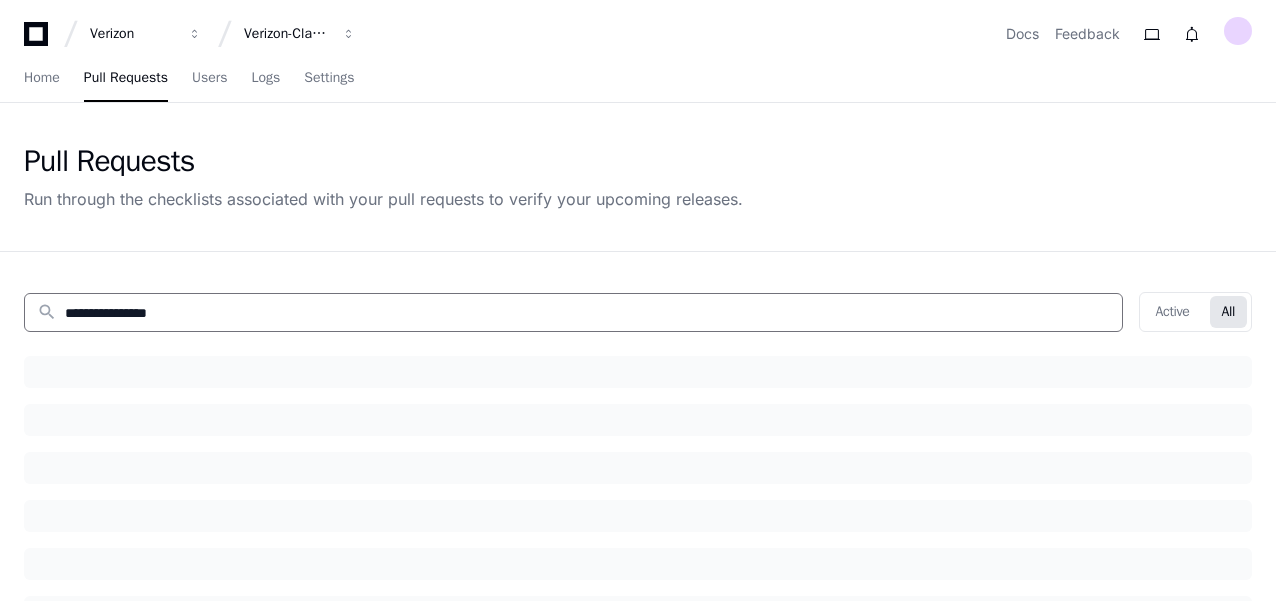 click on "**********" at bounding box center [587, 313] 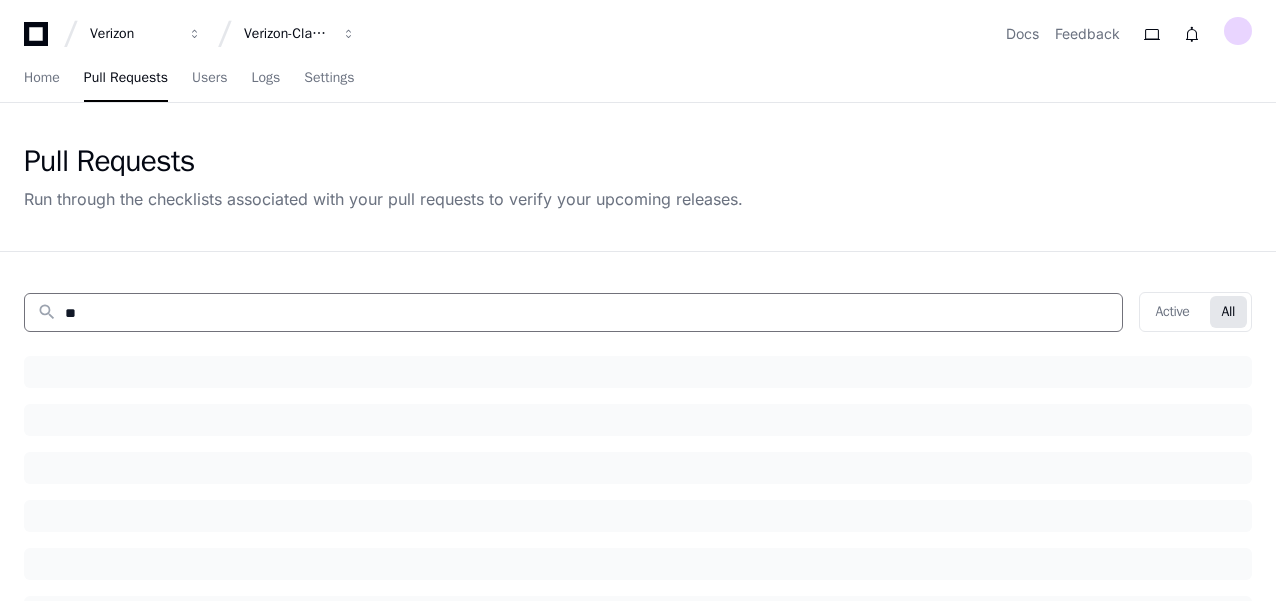 click on "**" at bounding box center (587, 313) 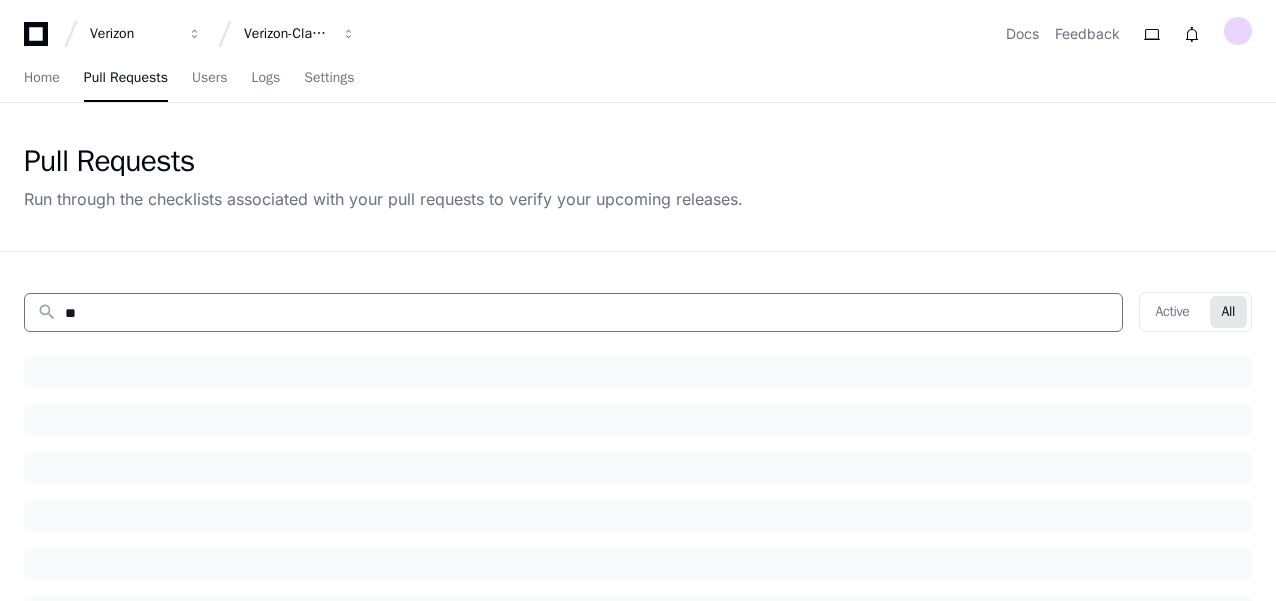 type on "*" 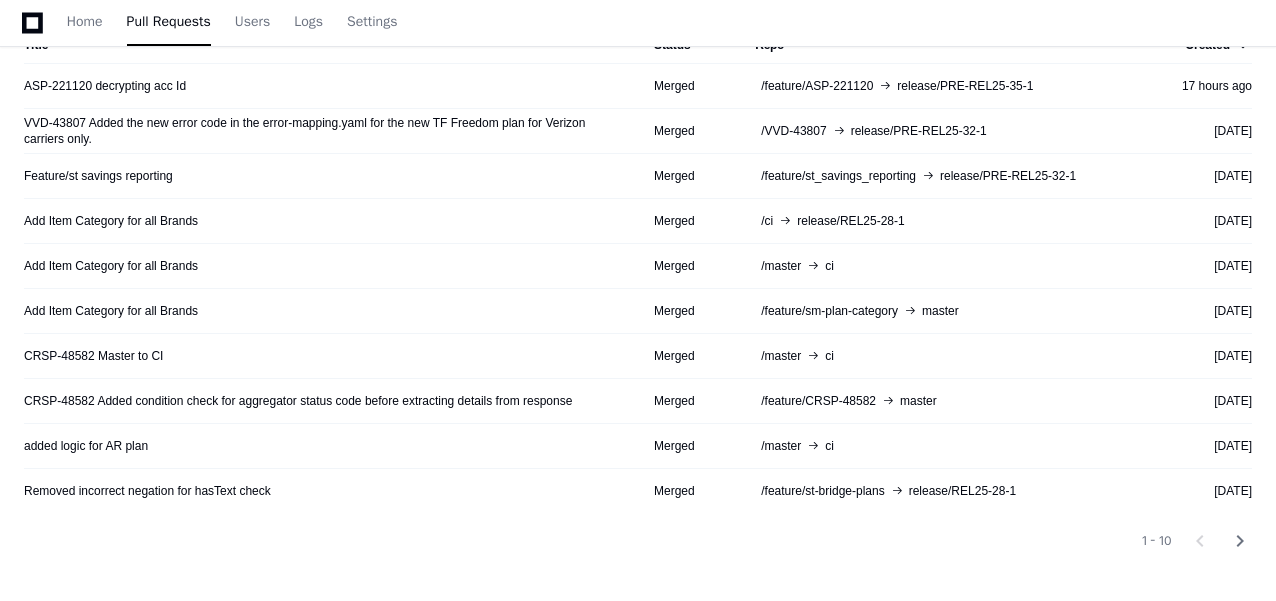 scroll, scrollTop: 330, scrollLeft: 0, axis: vertical 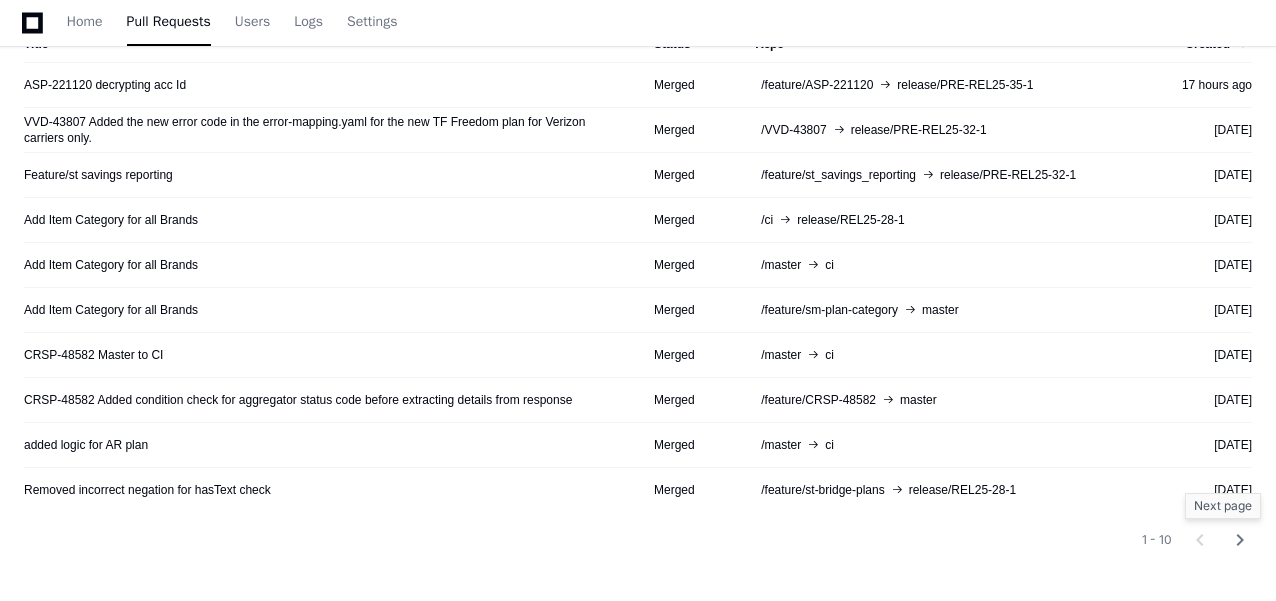 type 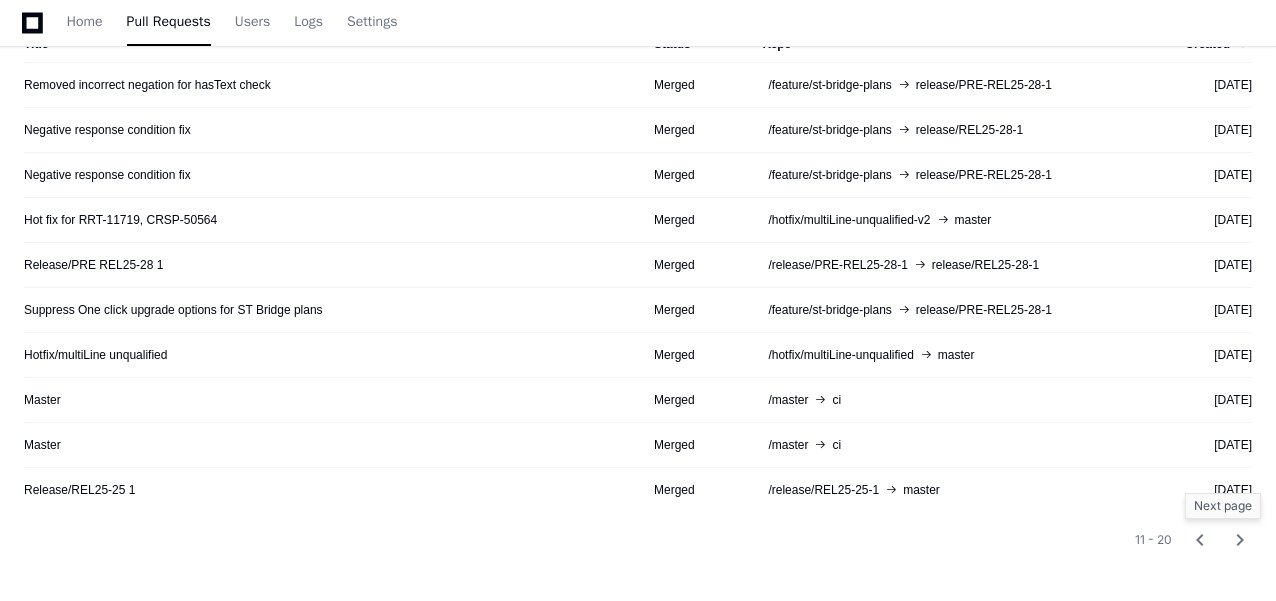 click on "chevron_right" 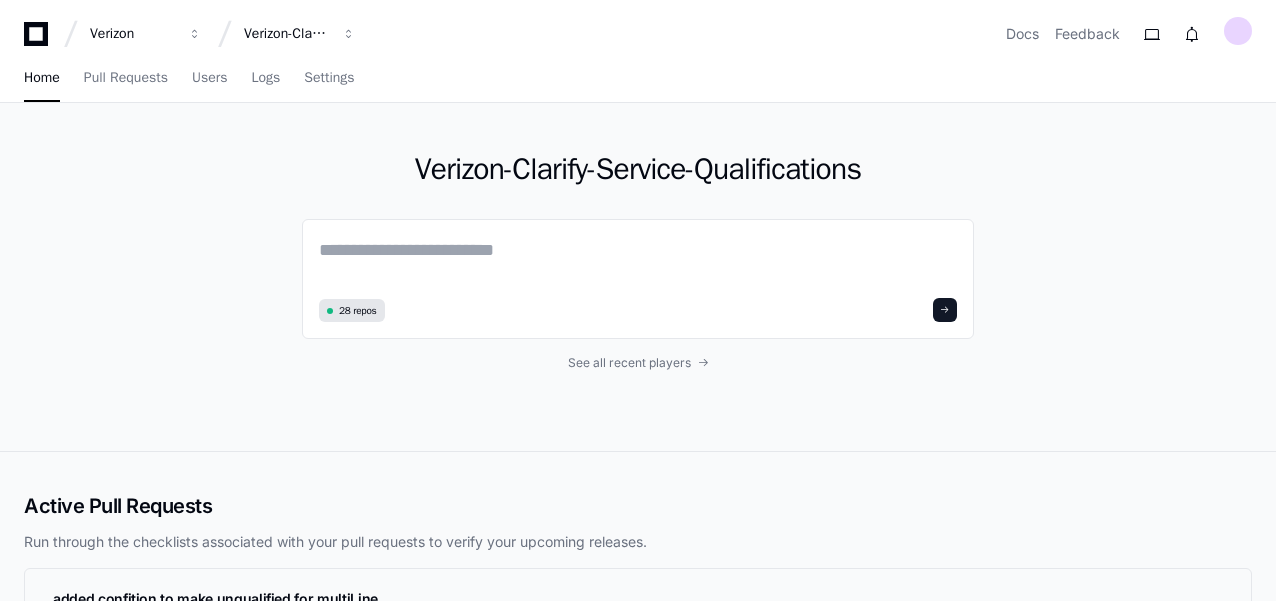 scroll, scrollTop: 0, scrollLeft: 0, axis: both 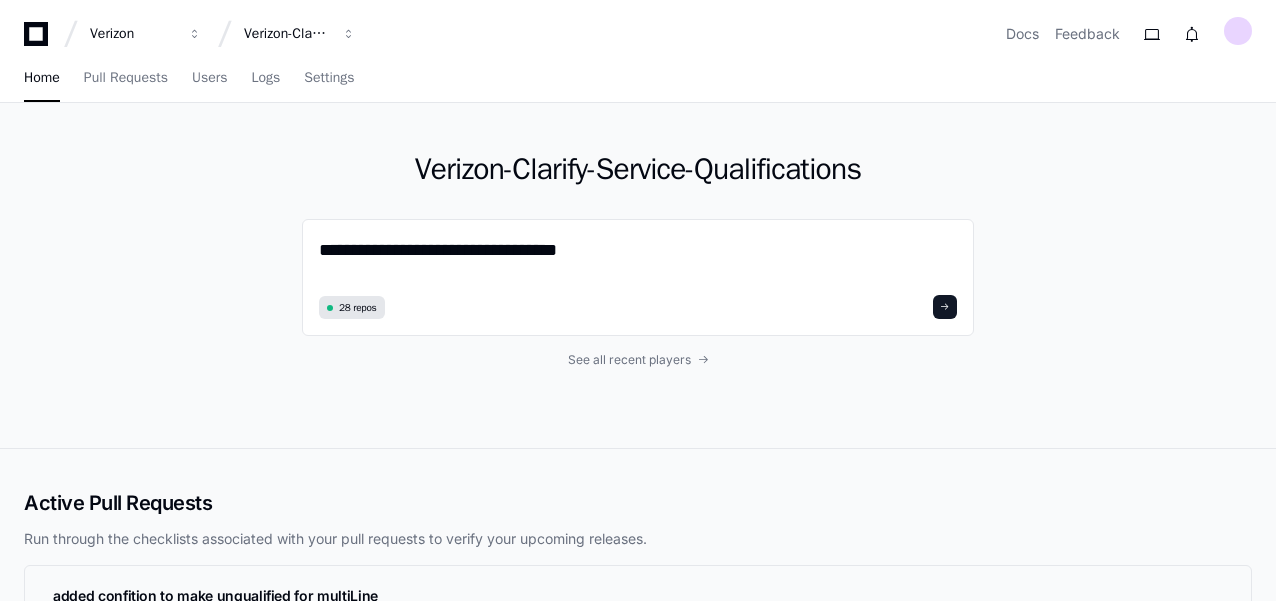 paste on "**********" 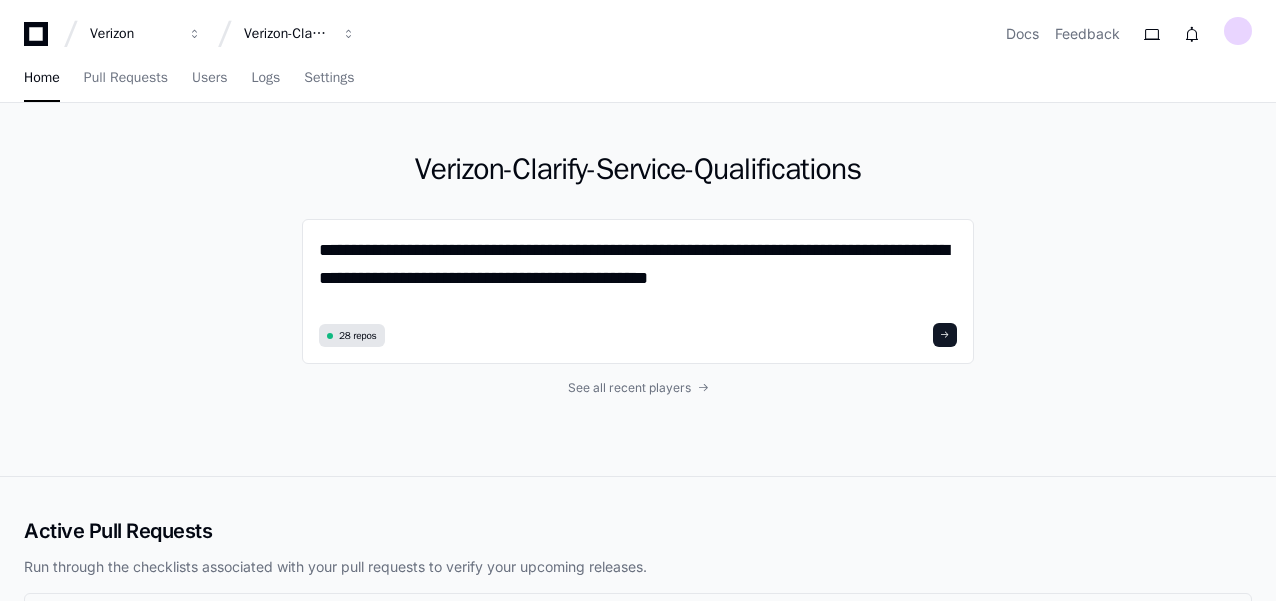 scroll, scrollTop: 0, scrollLeft: 0, axis: both 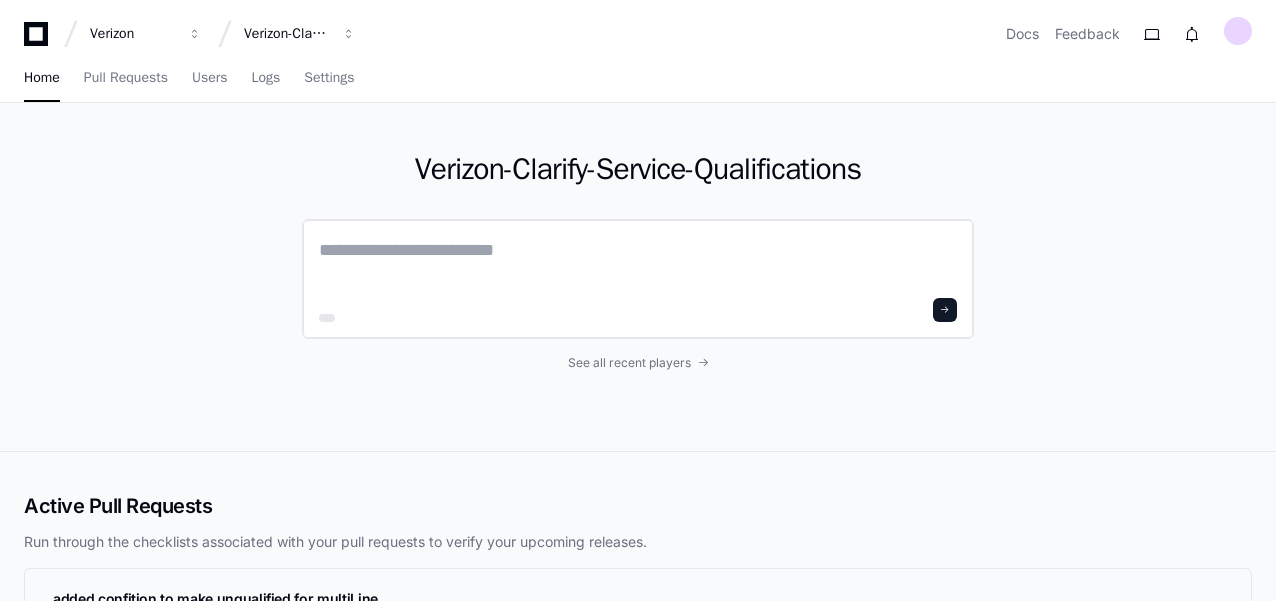 click 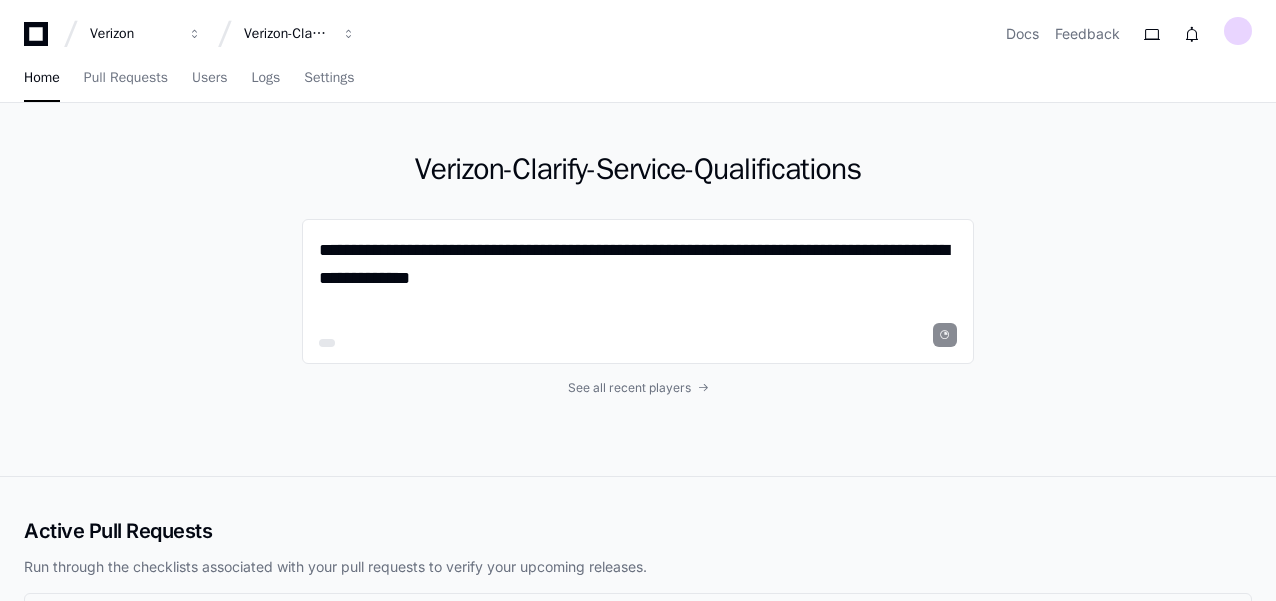 type on "**********" 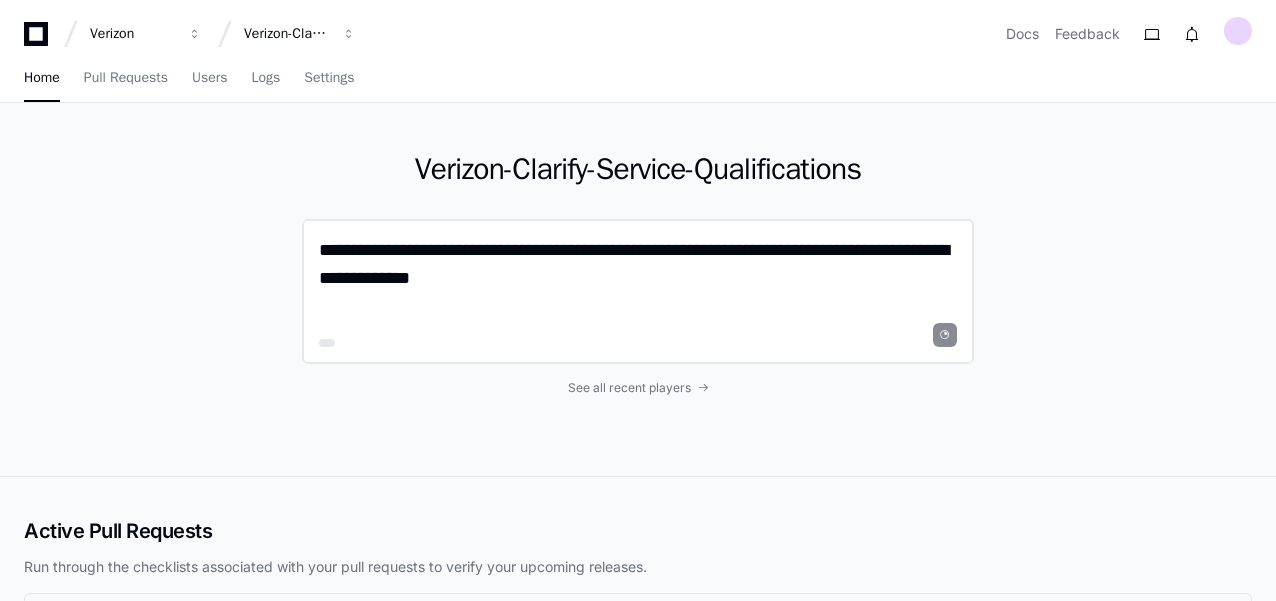 click on "**********" 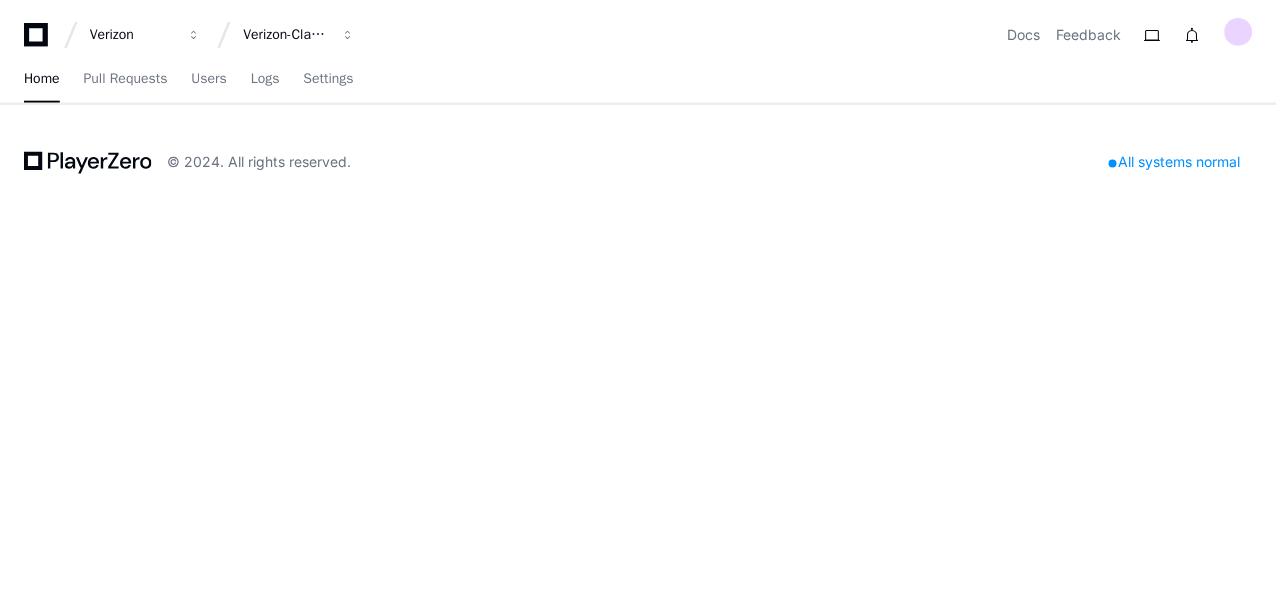 scroll, scrollTop: 0, scrollLeft: 0, axis: both 